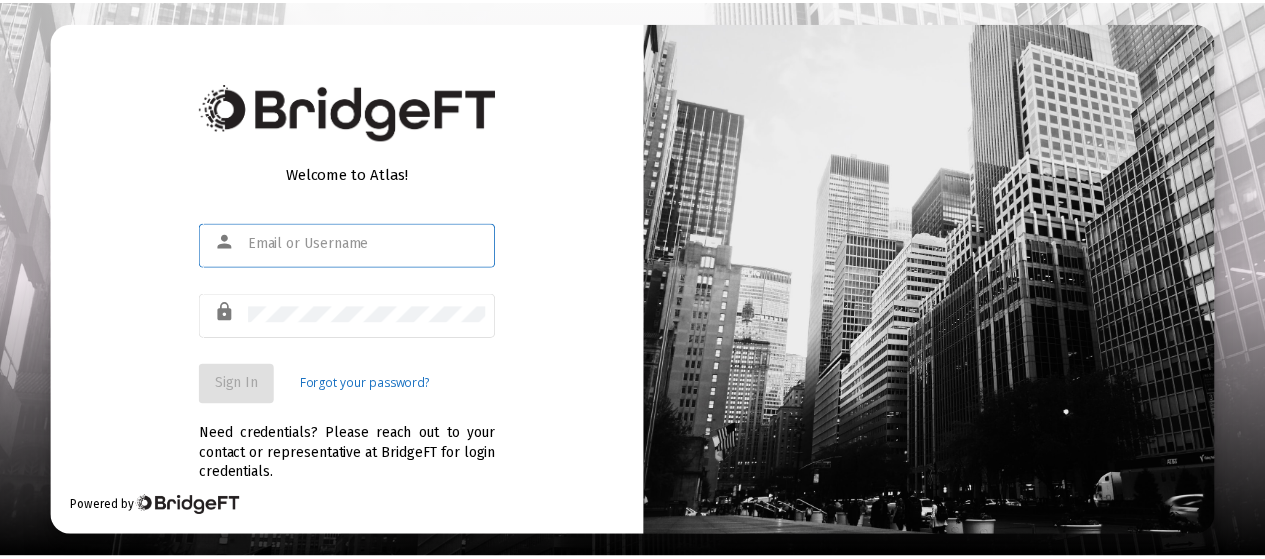 scroll, scrollTop: 0, scrollLeft: 0, axis: both 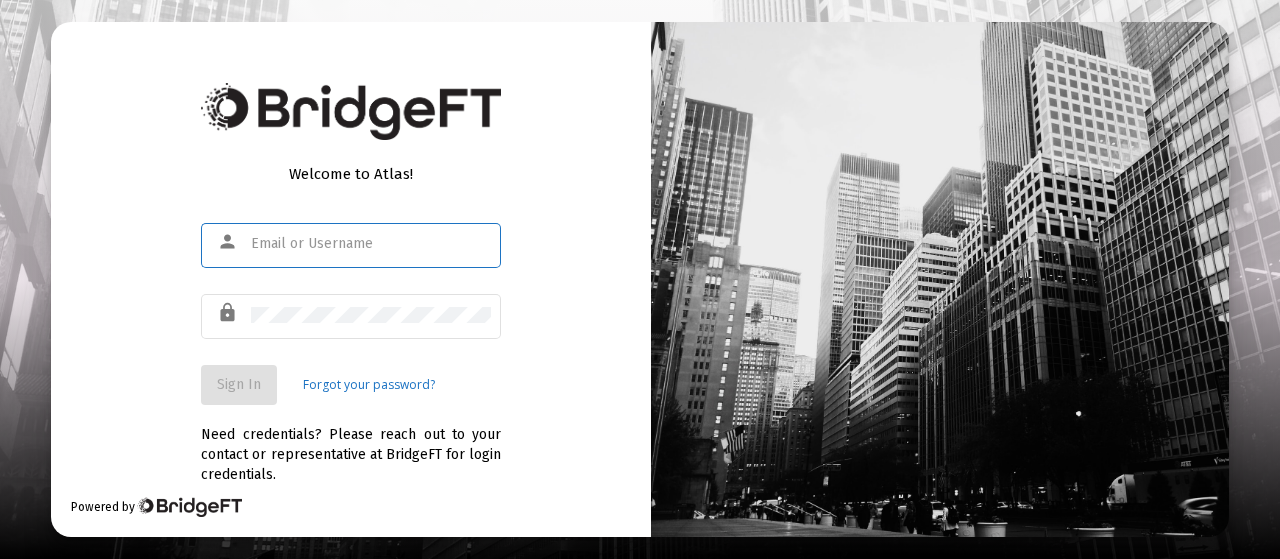 type on "[EMAIL]" 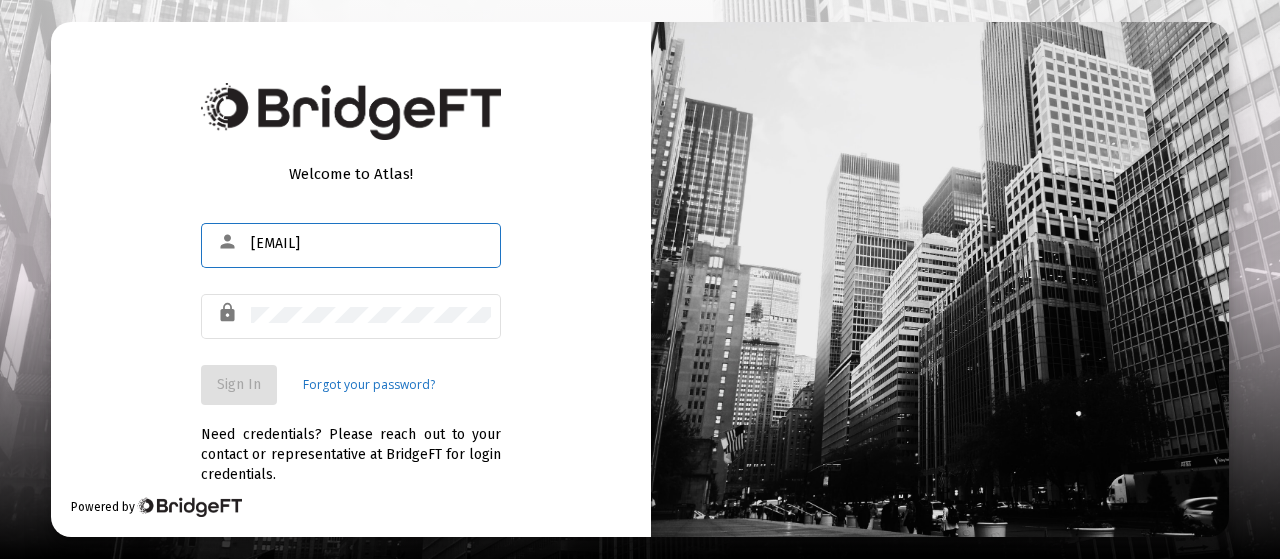 click on "Welcome to Atlas! person [EMAIL] lock Sign In Forgot your password? Need credentials? Please reach out to your contact or representative at BridgeFT for login credentials. Powered by" at bounding box center (351, 279) 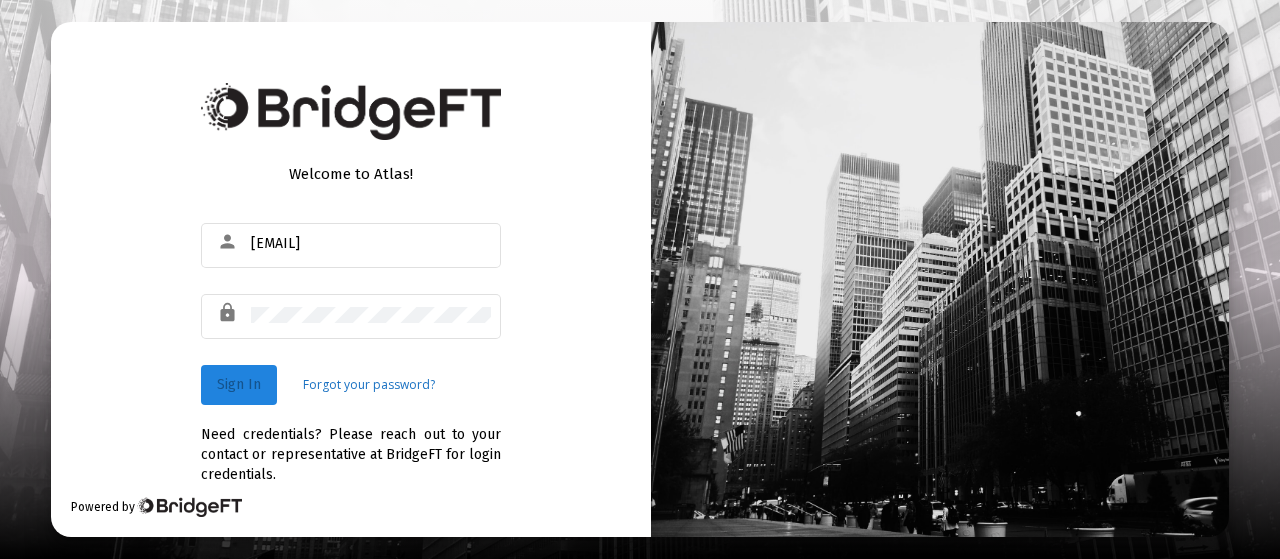 click on "Sign In" at bounding box center (239, 384) 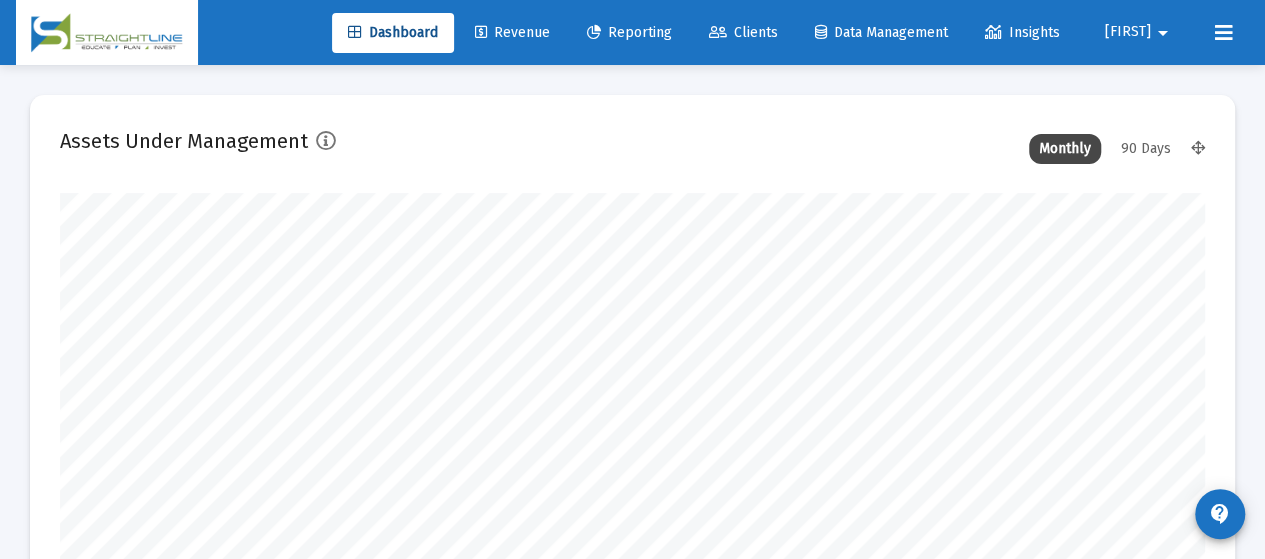 scroll, scrollTop: 999600, scrollLeft: 998855, axis: both 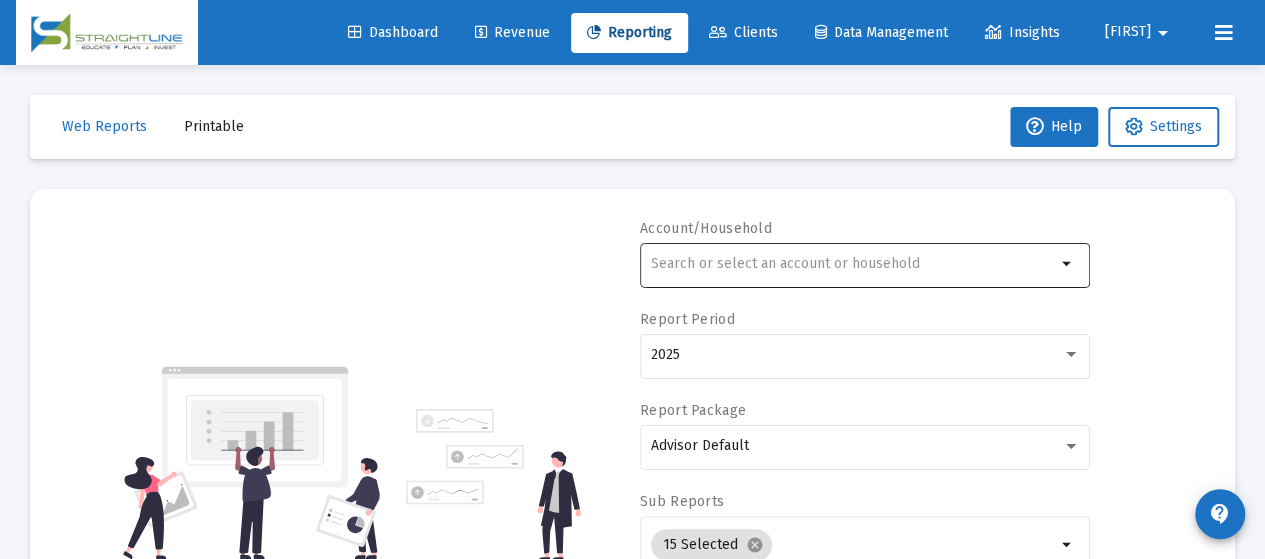 click at bounding box center (853, 264) 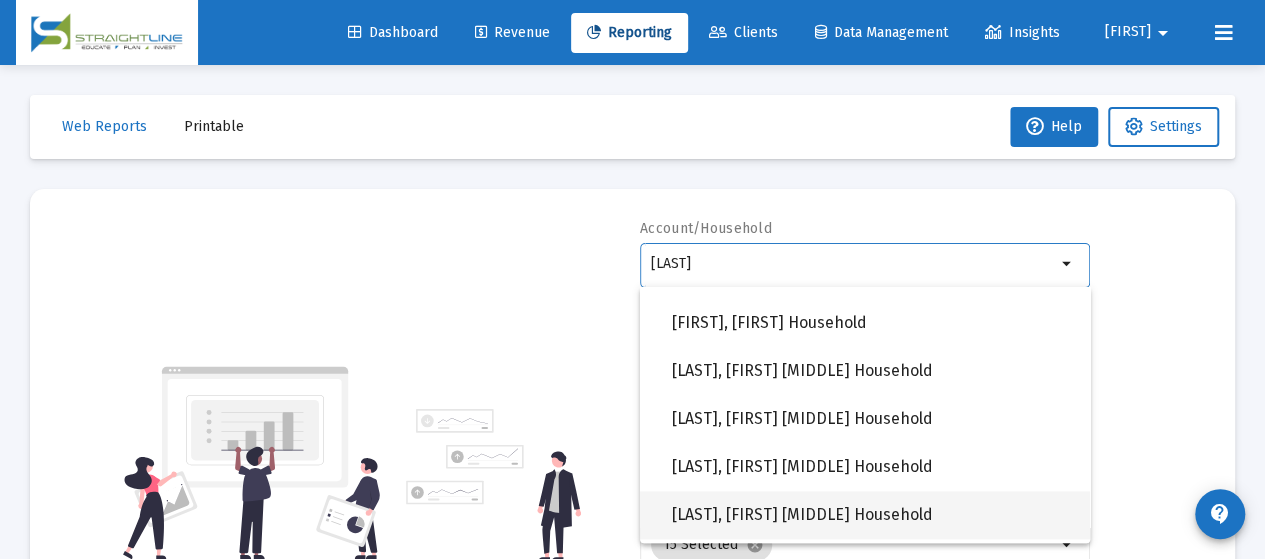 scroll, scrollTop: 1376, scrollLeft: 0, axis: vertical 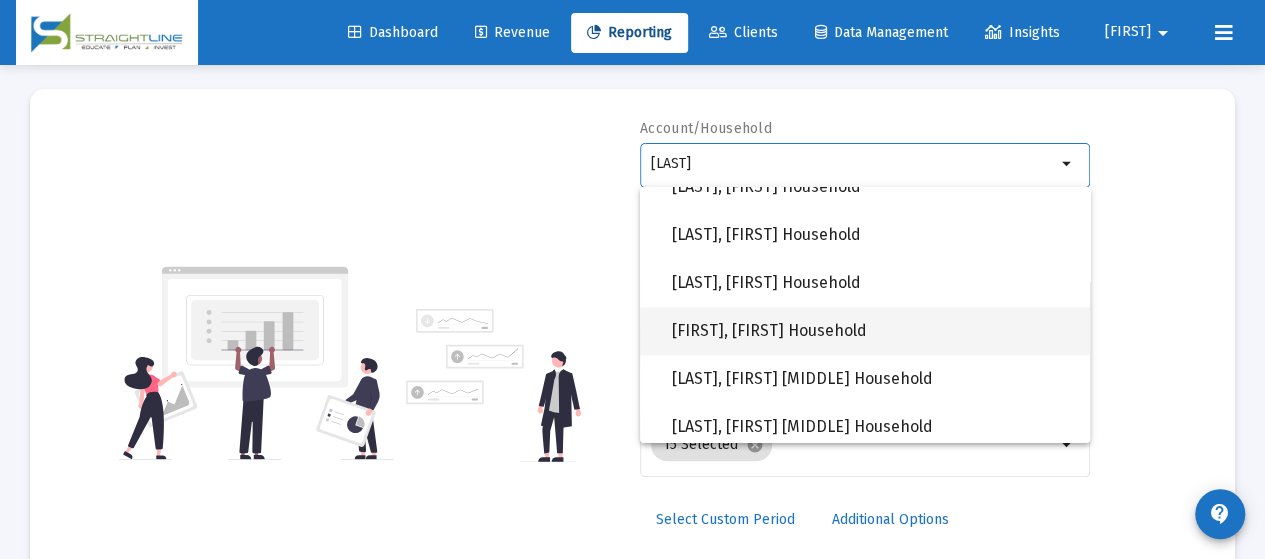 type on "JOHNSON" 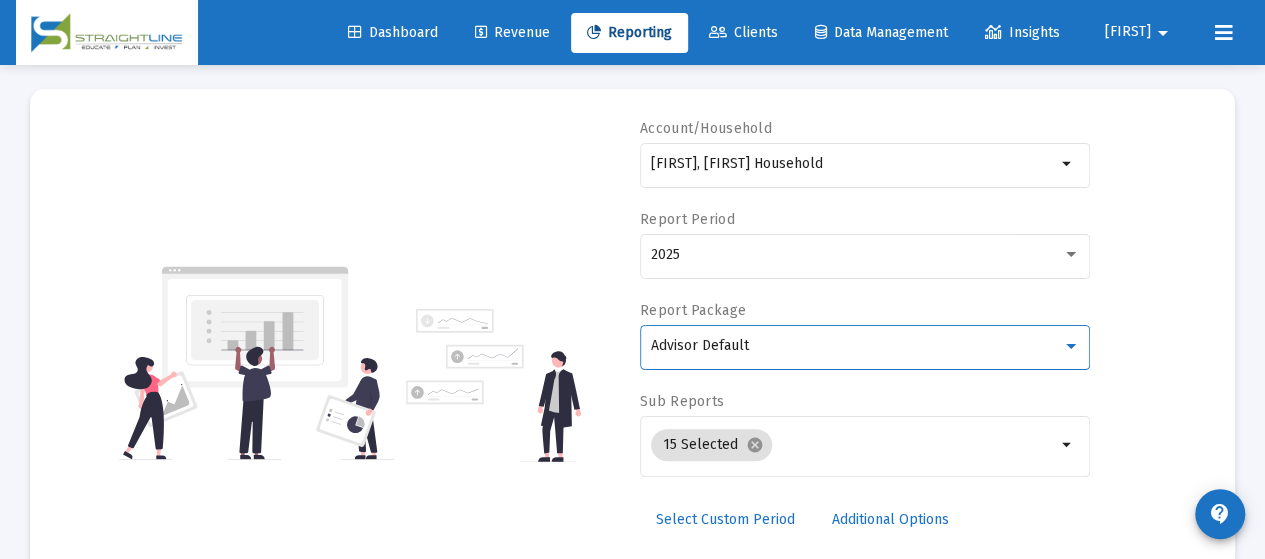 click on "[ADVISOR] [DEFAULT]" at bounding box center (856, 346) 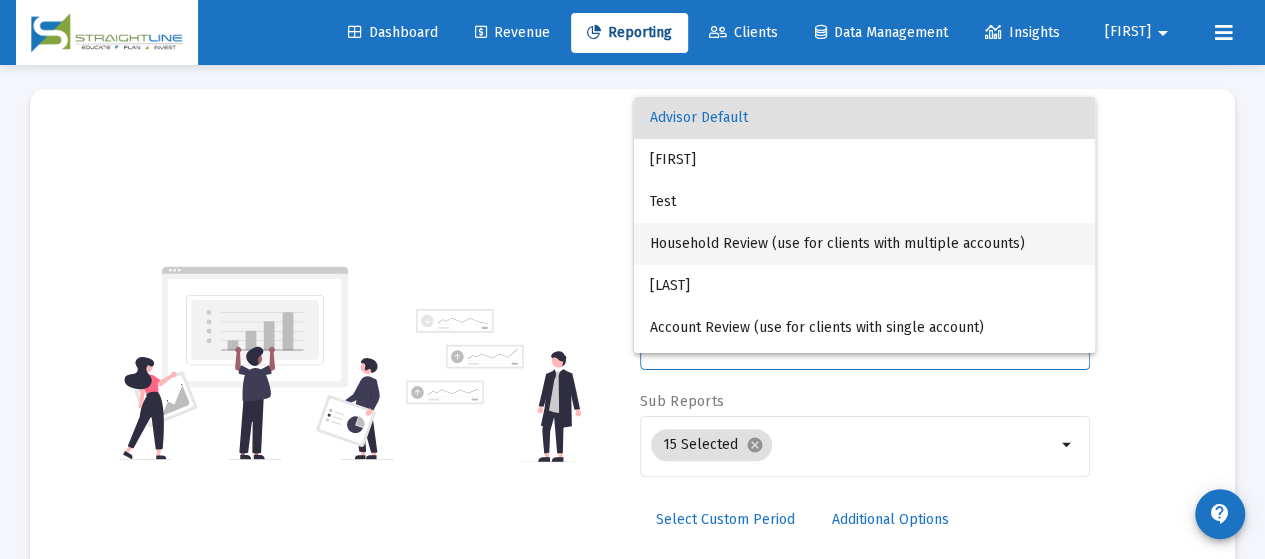 click on "Household Review (use for clients with multiple accounts)" at bounding box center (864, 244) 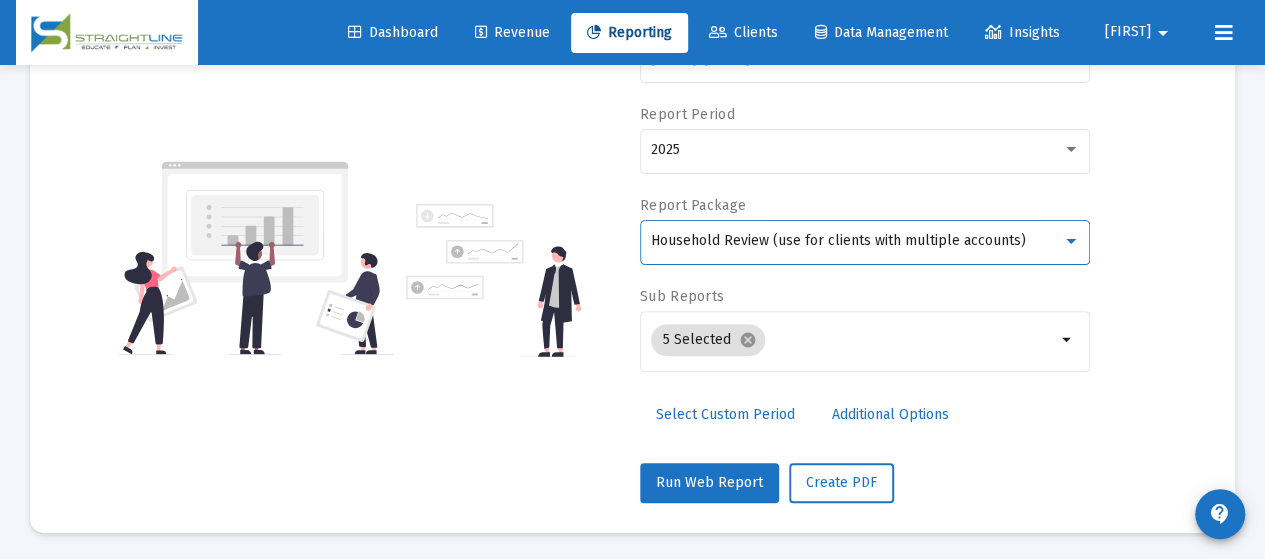 scroll, scrollTop: 206, scrollLeft: 0, axis: vertical 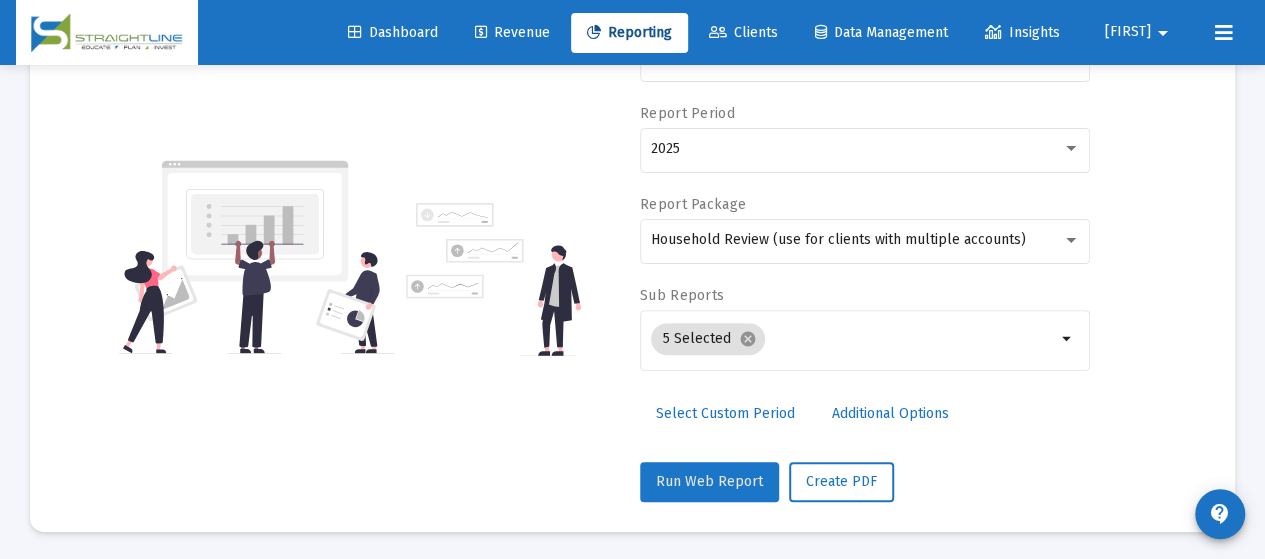 click on "[RUN] [WEB] [REPORT]" at bounding box center (709, 481) 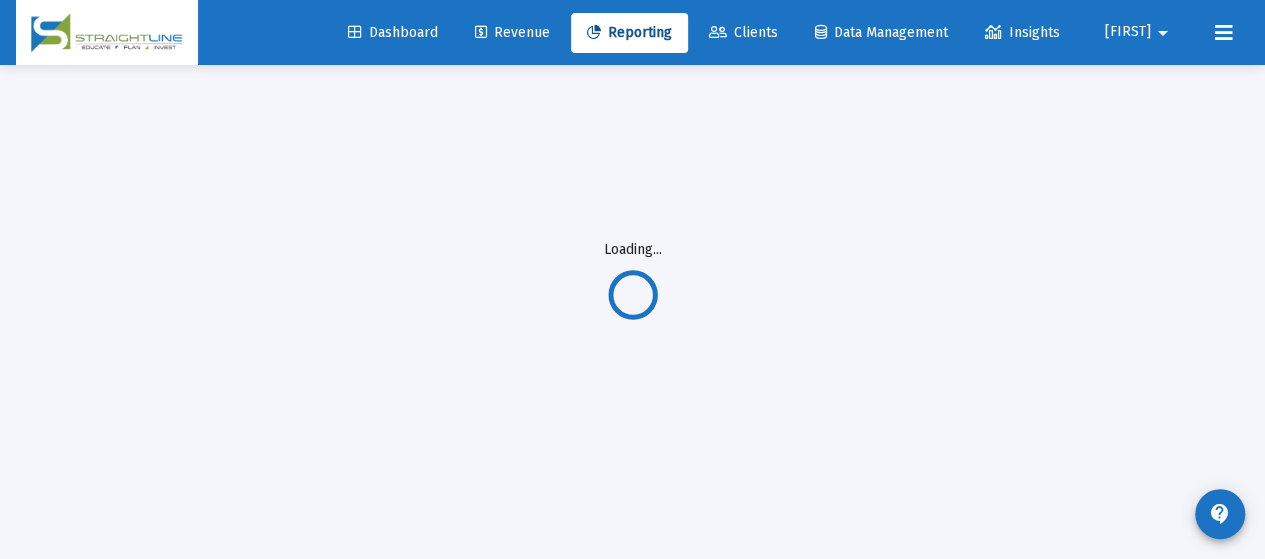 scroll, scrollTop: 0, scrollLeft: 0, axis: both 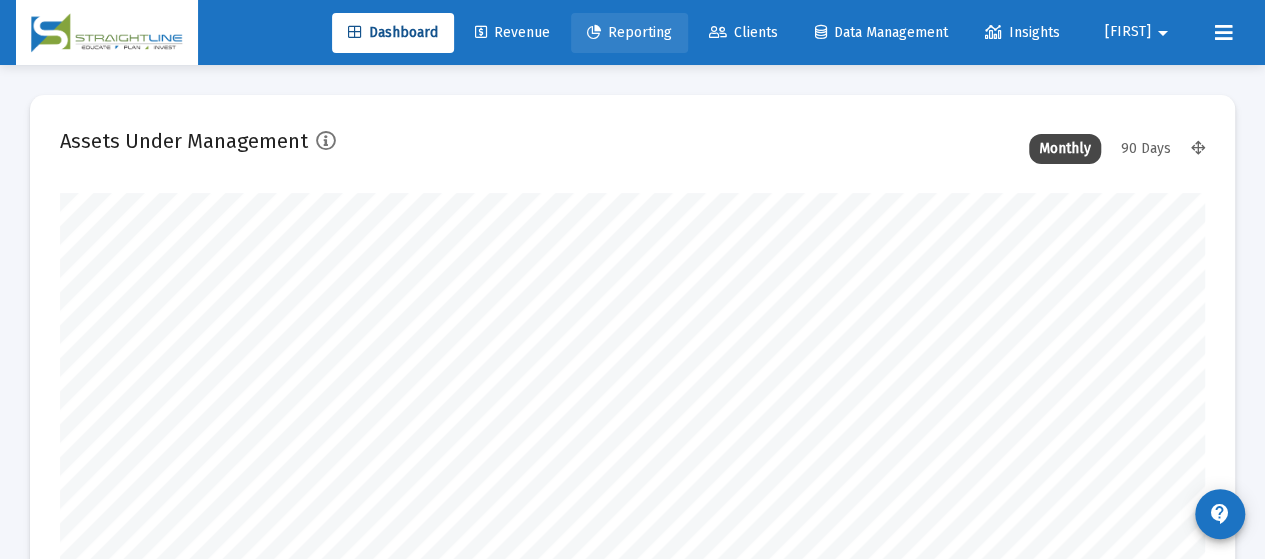 click on "Reporting" at bounding box center [629, 32] 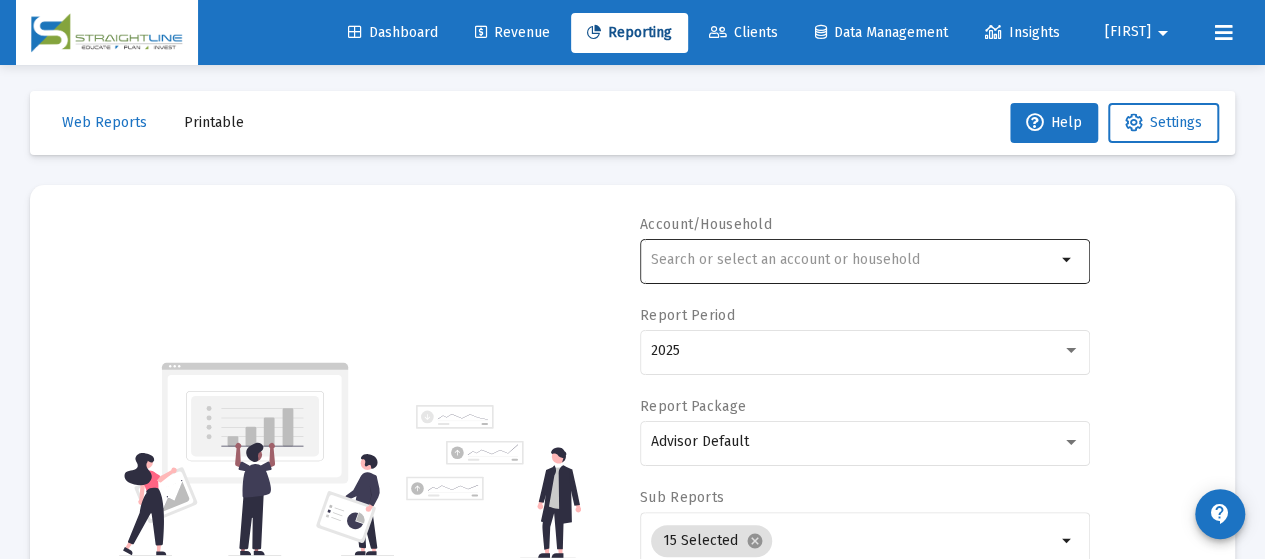scroll, scrollTop: 0, scrollLeft: 0, axis: both 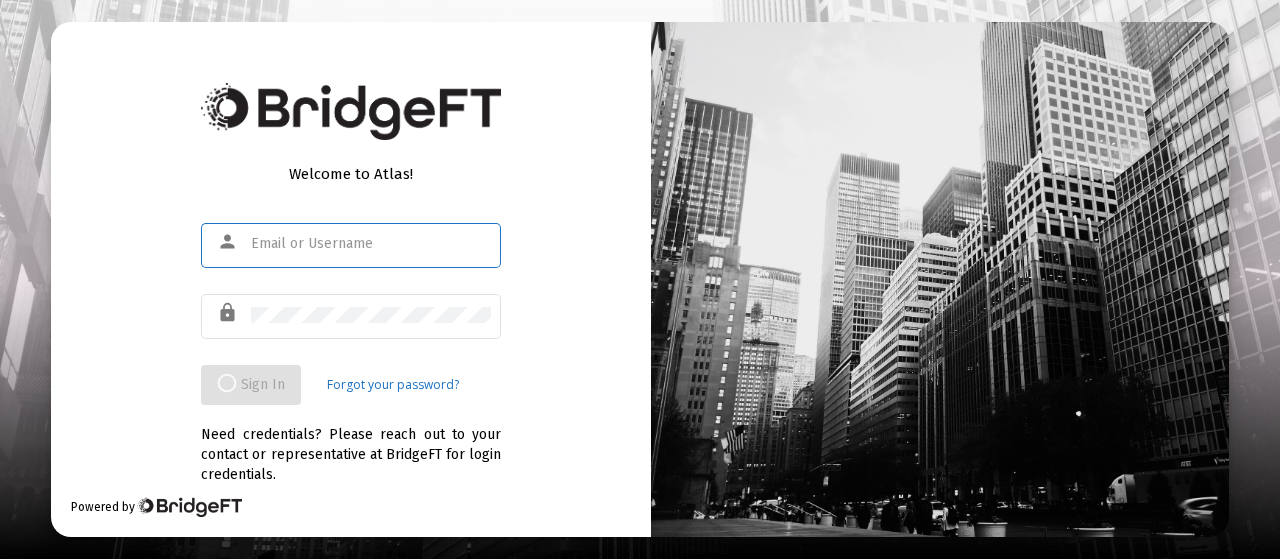 type on "[FIRST]@[DOMAIN]" 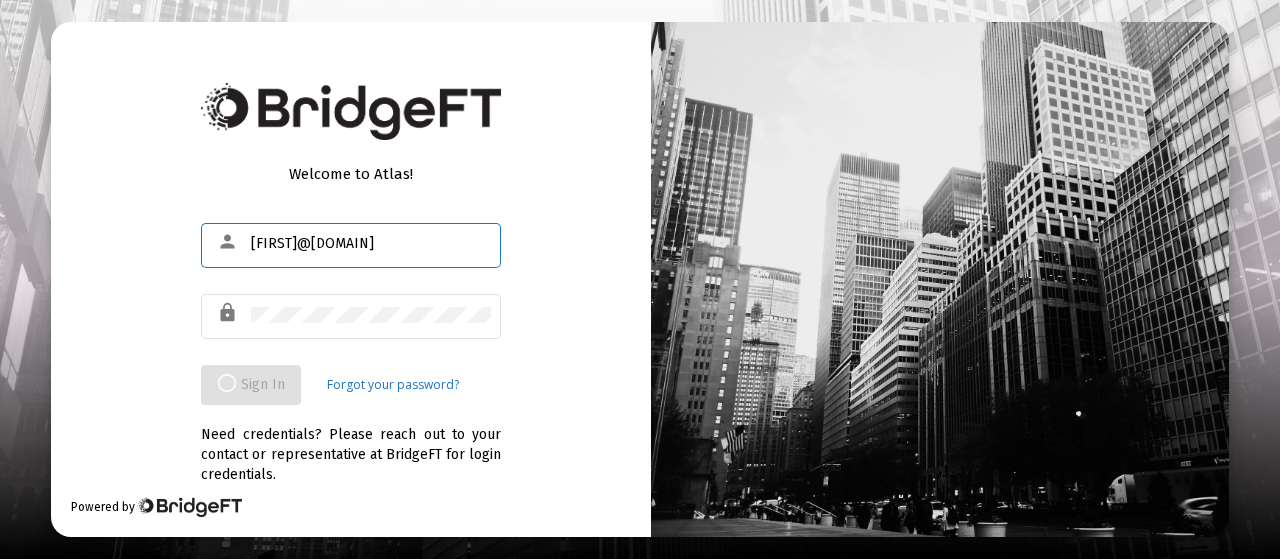 click on "Welcome to Atlas! person [EMAIL] lock Sign In Forgot your password? Need credentials? Please reach out to your contact or representative at BridgeFT for login credentials. Powered by" at bounding box center [351, 279] 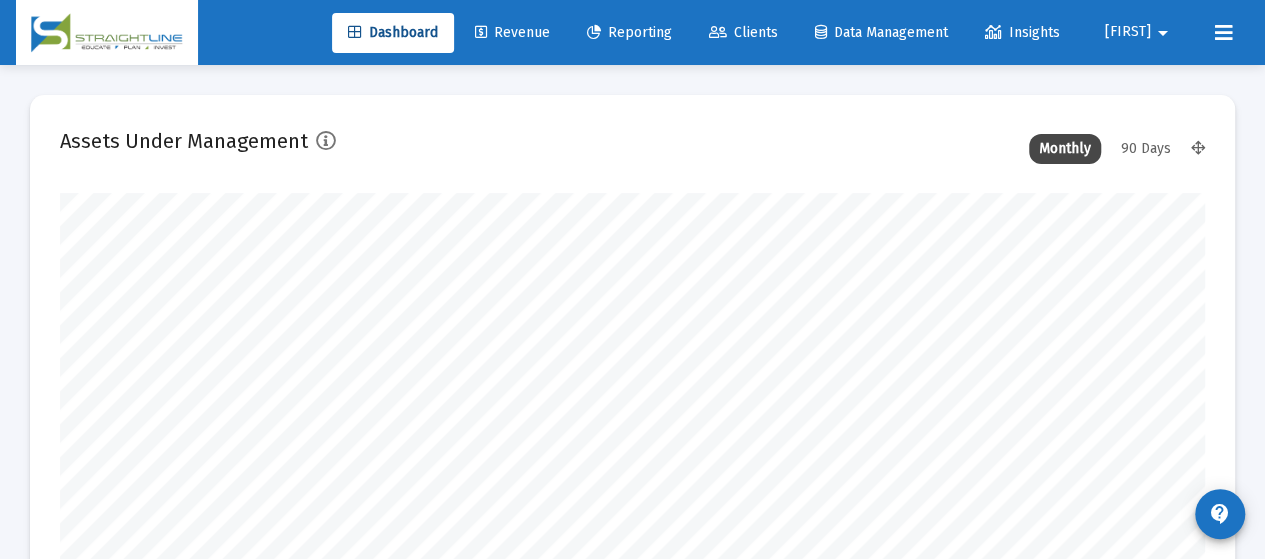 scroll, scrollTop: 999600, scrollLeft: 998855, axis: both 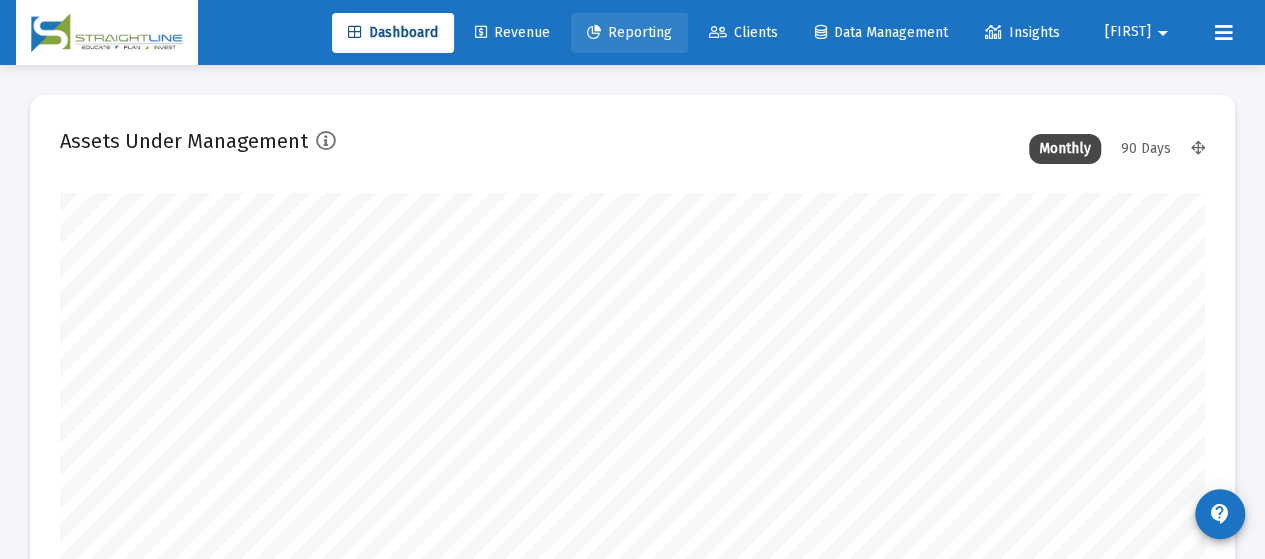 click on "Reporting" at bounding box center (629, 32) 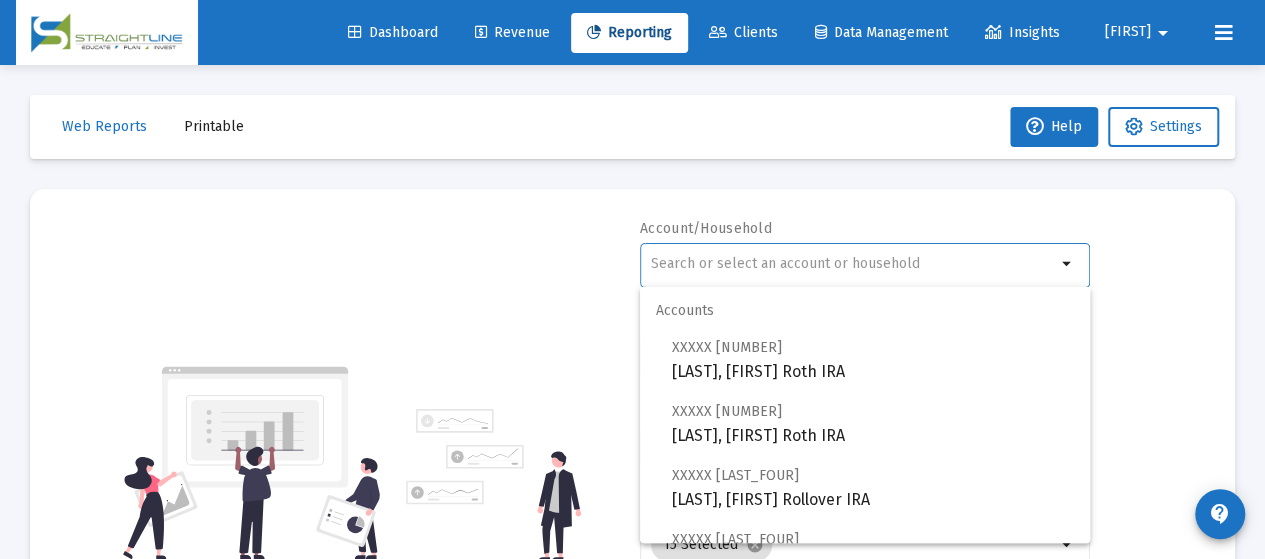 click at bounding box center (853, 264) 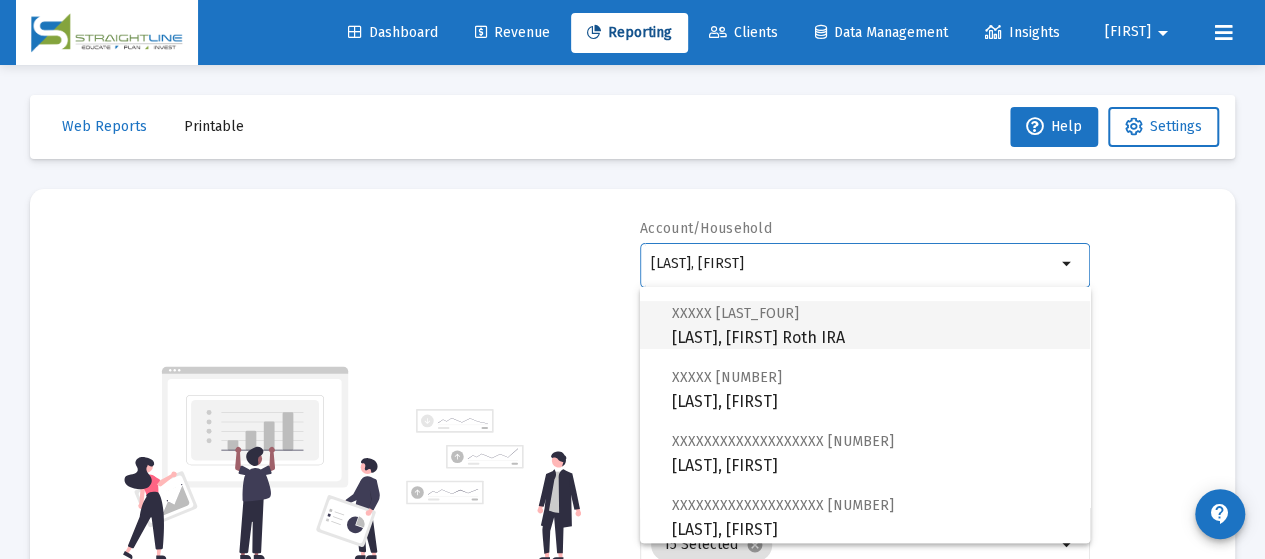 scroll, scrollTop: 0, scrollLeft: 0, axis: both 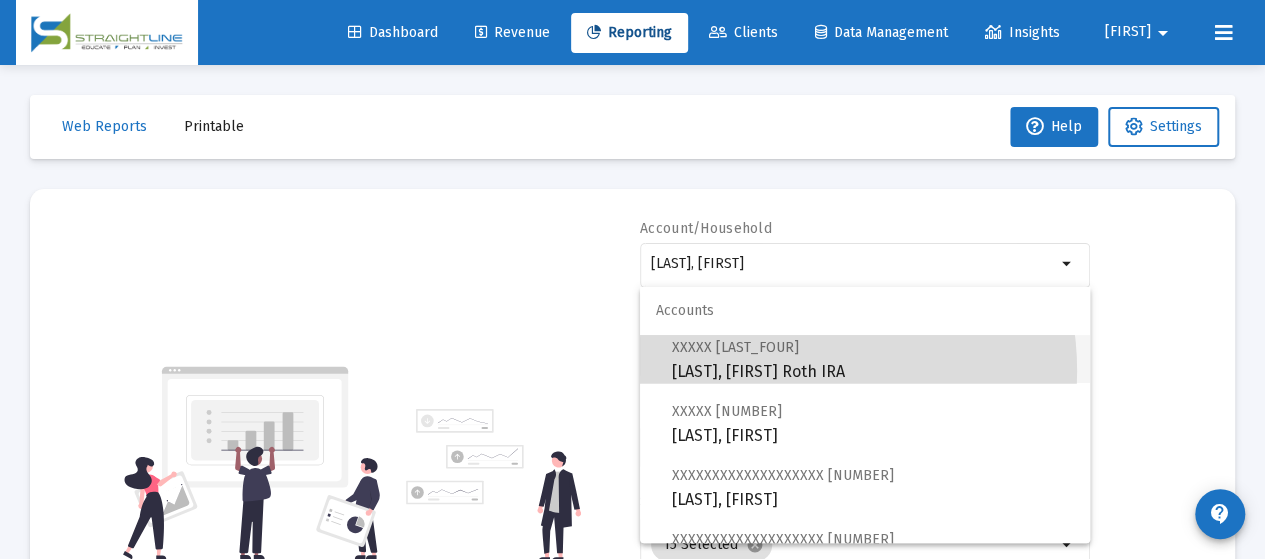 click on "XXXXX [NUMBER] [LAST], [FIRST] Roth IRA" at bounding box center (873, 359) 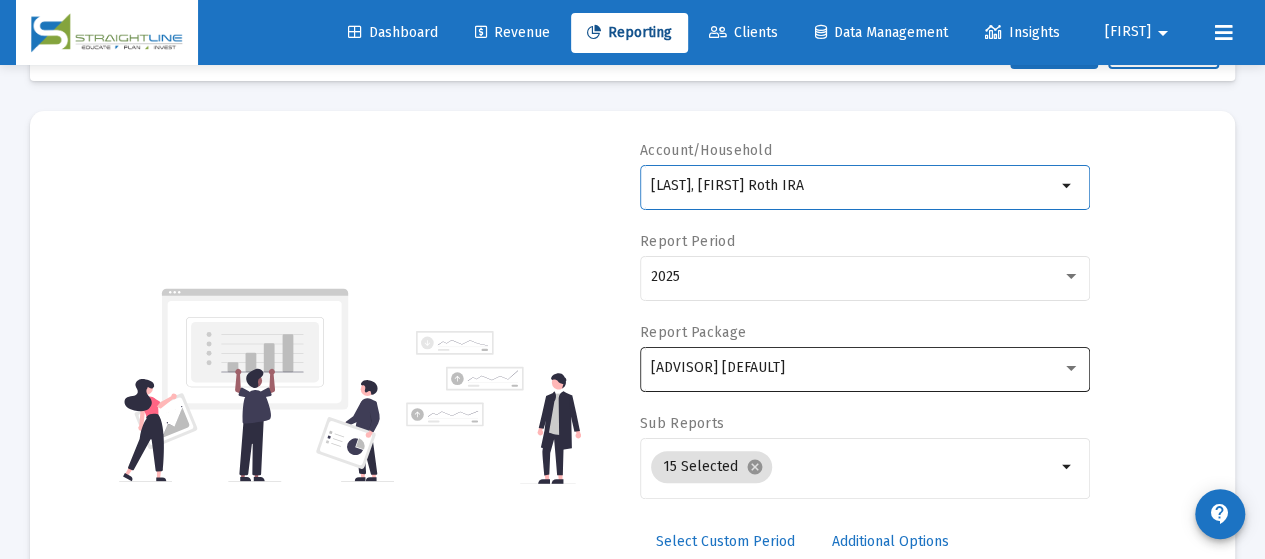 scroll, scrollTop: 100, scrollLeft: 0, axis: vertical 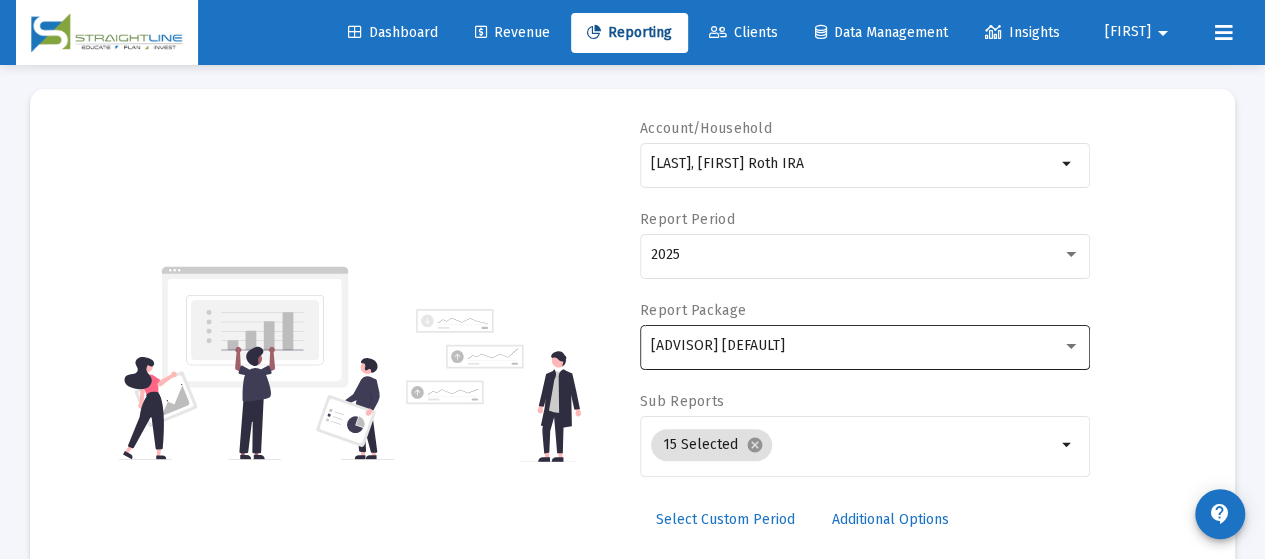 click on "[ADVISOR] [DEFAULT]" at bounding box center [865, 345] 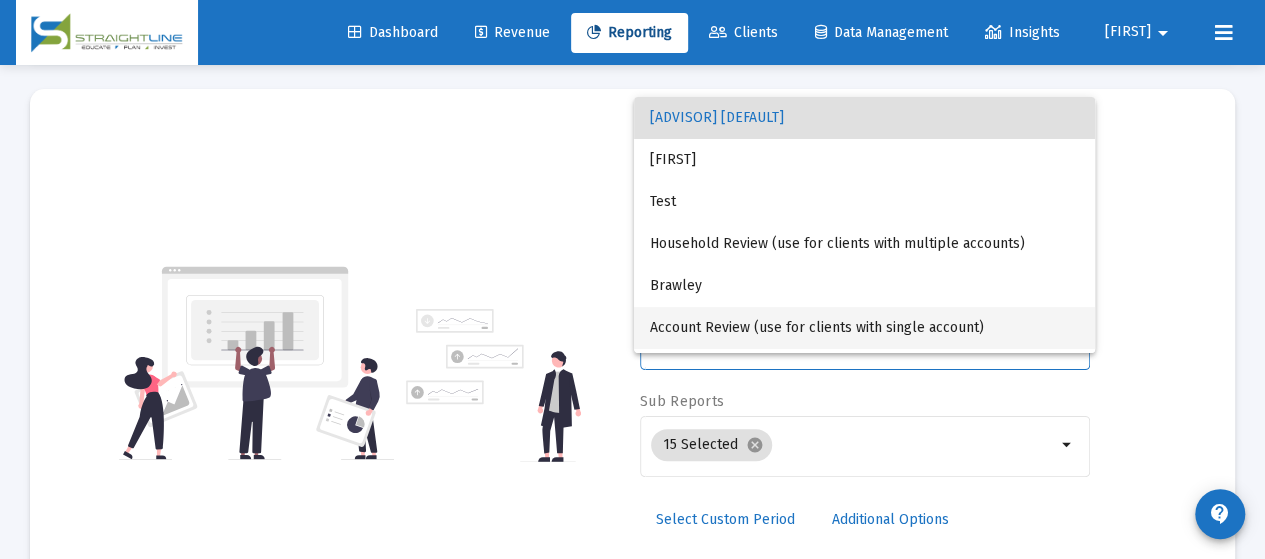 click on "Account Review (use for clients with single account)" at bounding box center (864, 328) 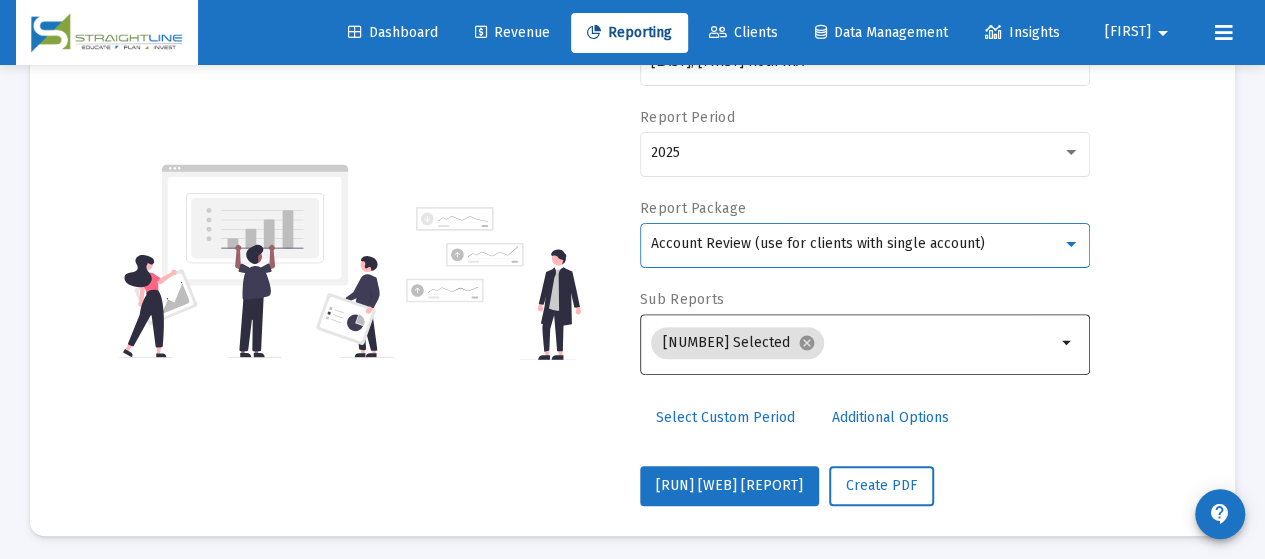 scroll, scrollTop: 206, scrollLeft: 0, axis: vertical 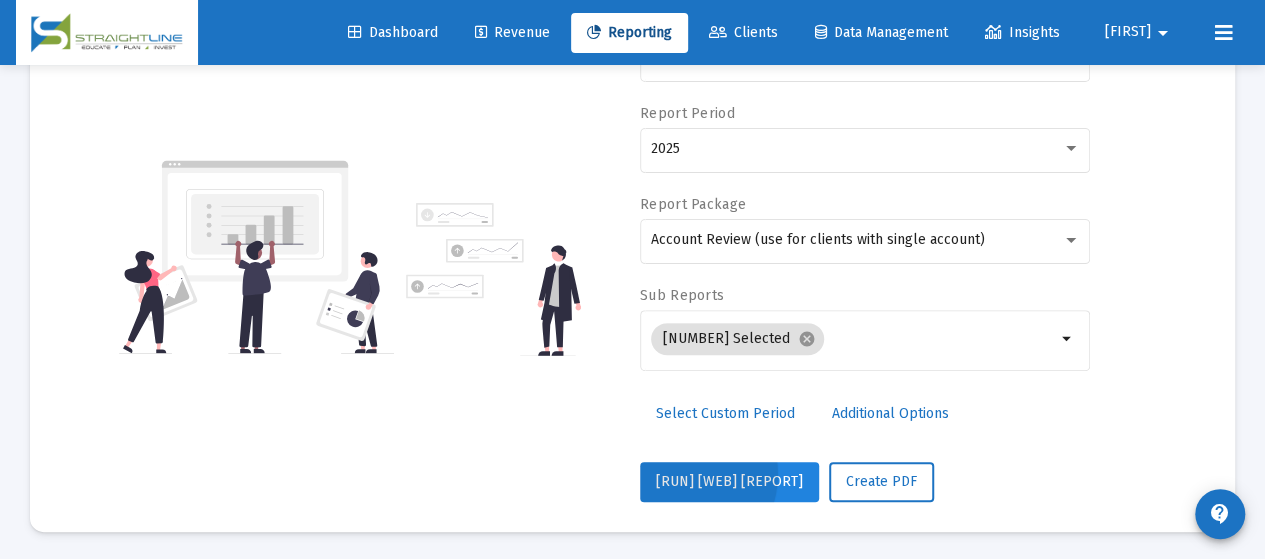 click on "[RUN] [WEB] [REPORT]" at bounding box center [729, 481] 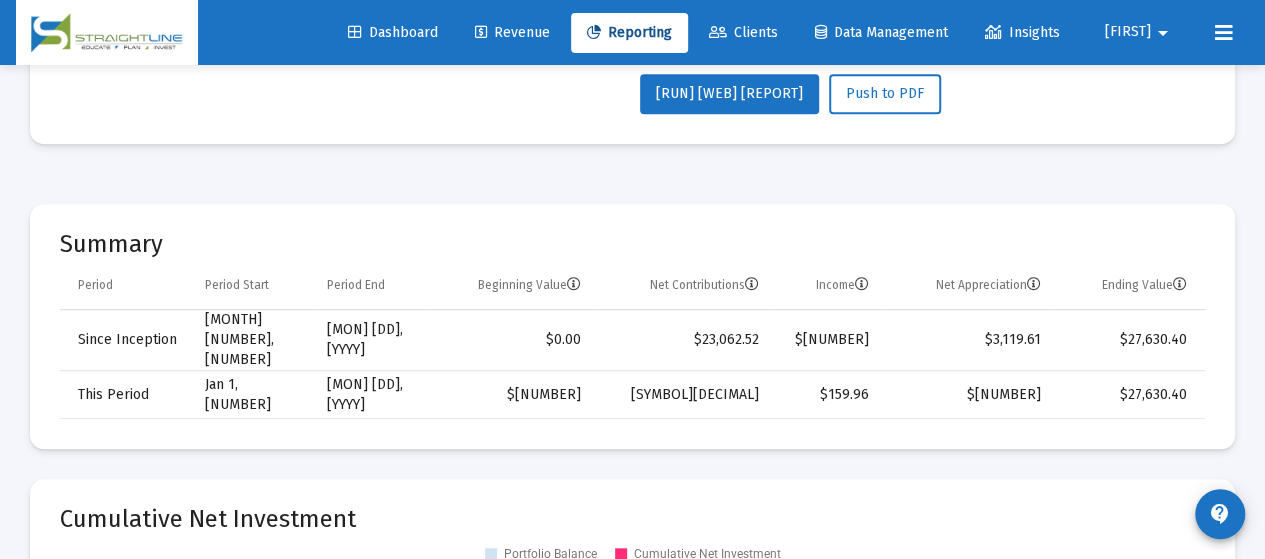 scroll, scrollTop: 606, scrollLeft: 0, axis: vertical 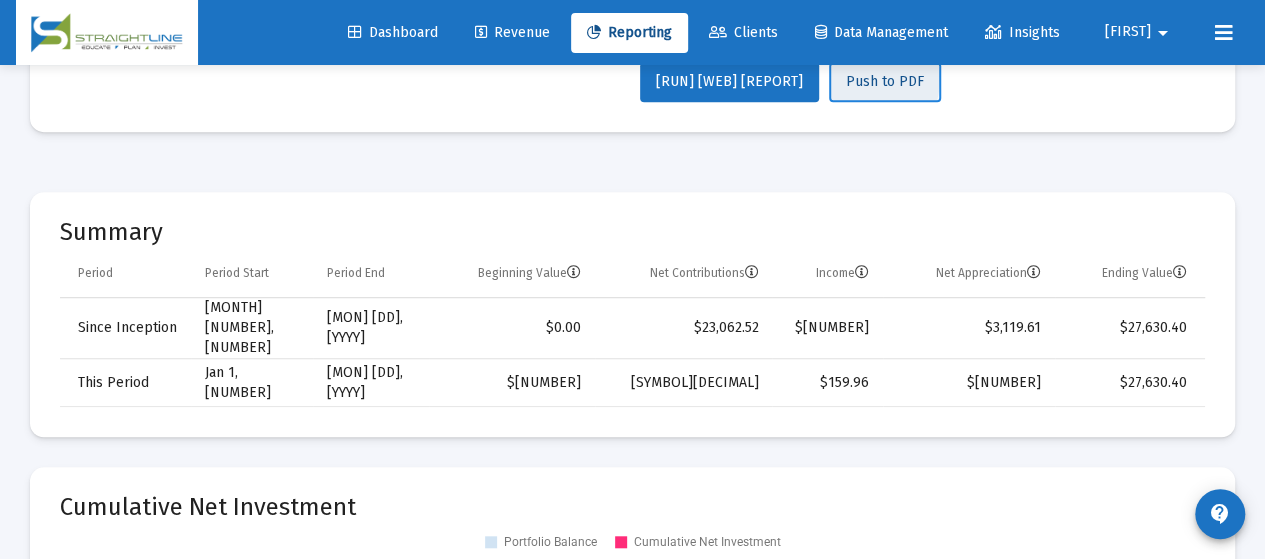 click on "Push to PDF" at bounding box center [885, 81] 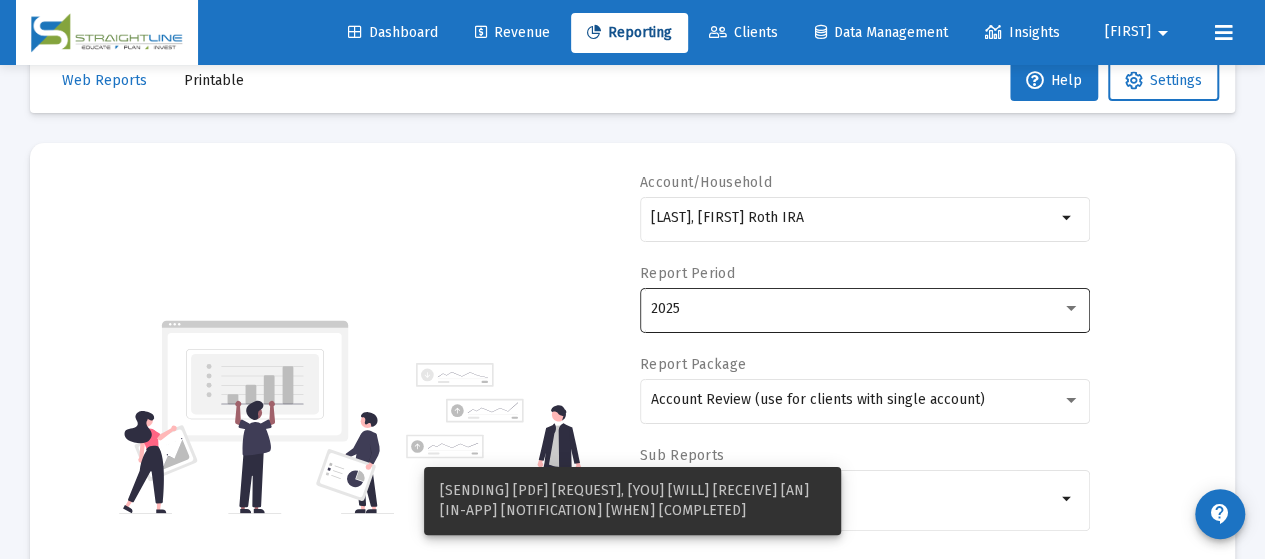 scroll, scrollTop: 0, scrollLeft: 0, axis: both 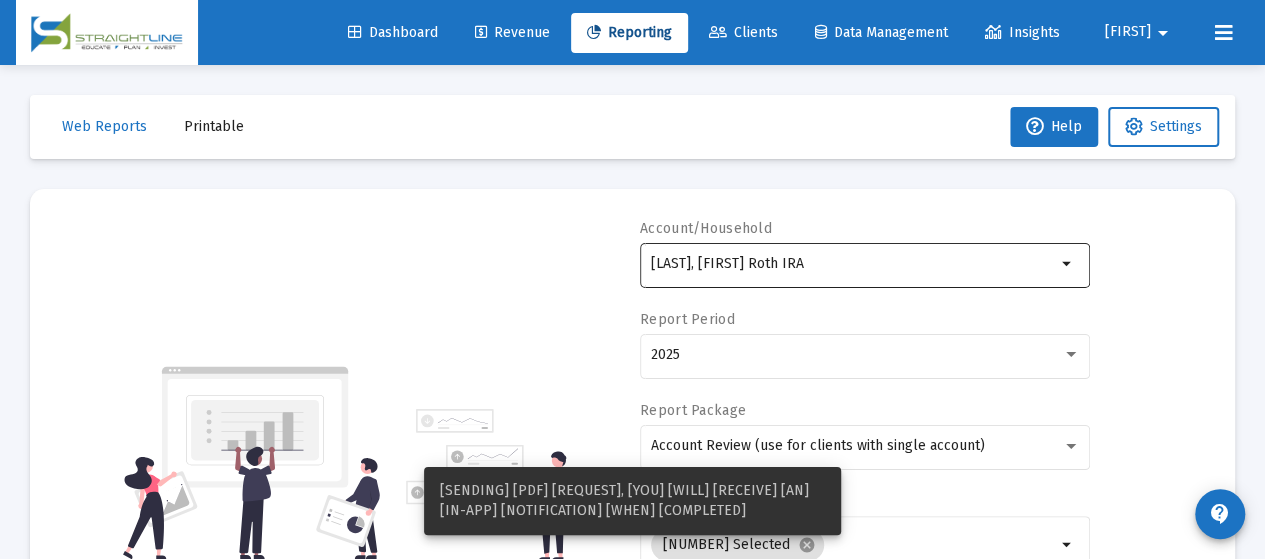 click on "[LAST], [FIRST] Roth IRA" at bounding box center (853, 263) 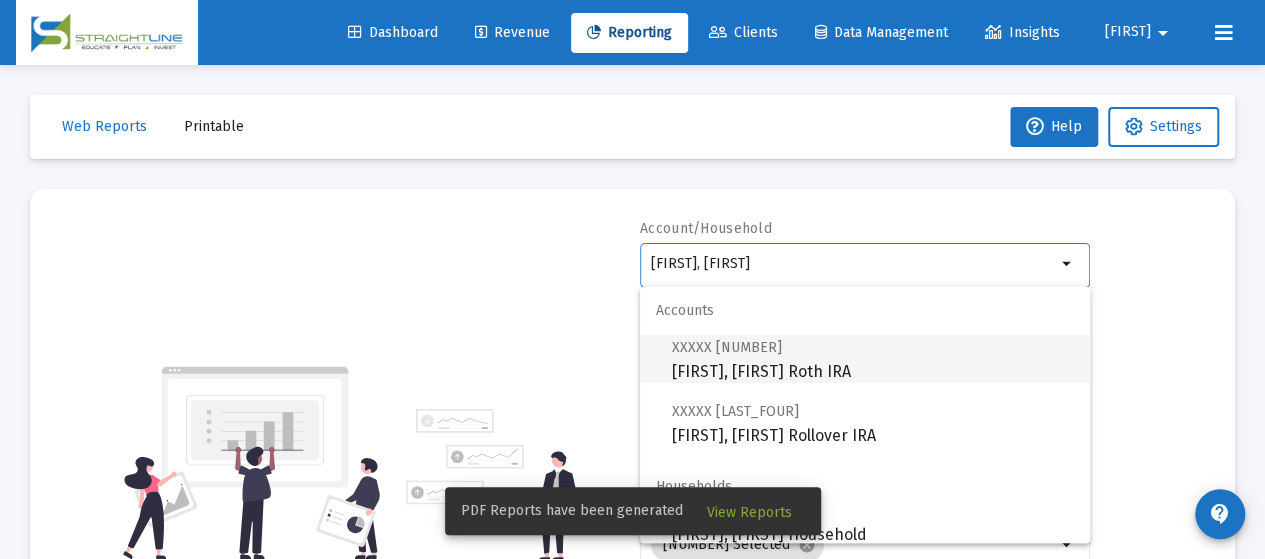 scroll, scrollTop: 16, scrollLeft: 0, axis: vertical 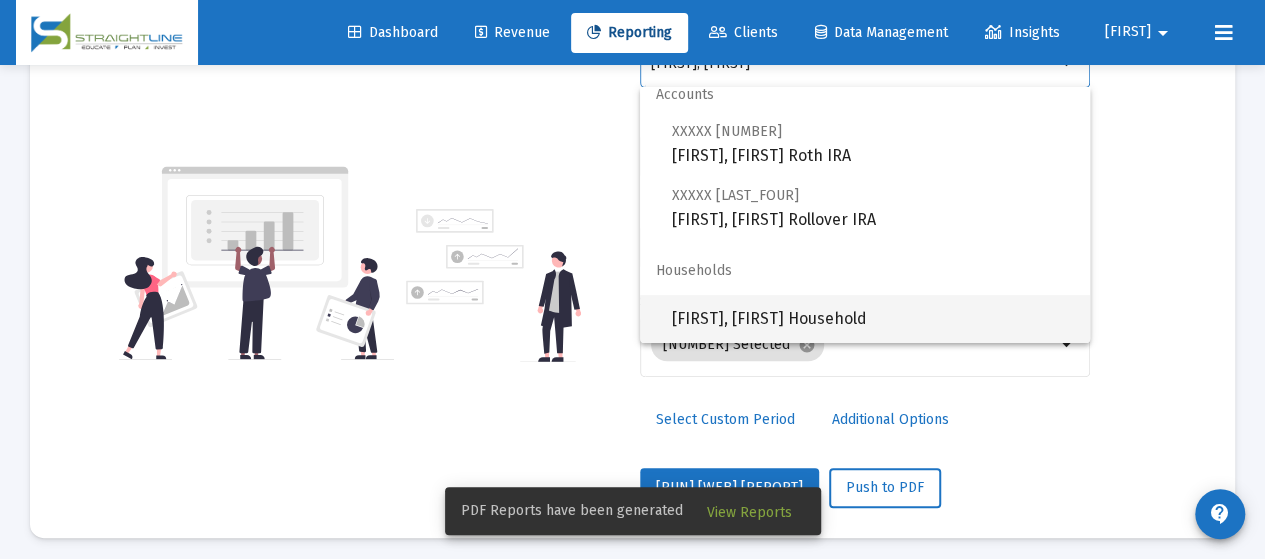 type on "[FIRST], [FIRST]" 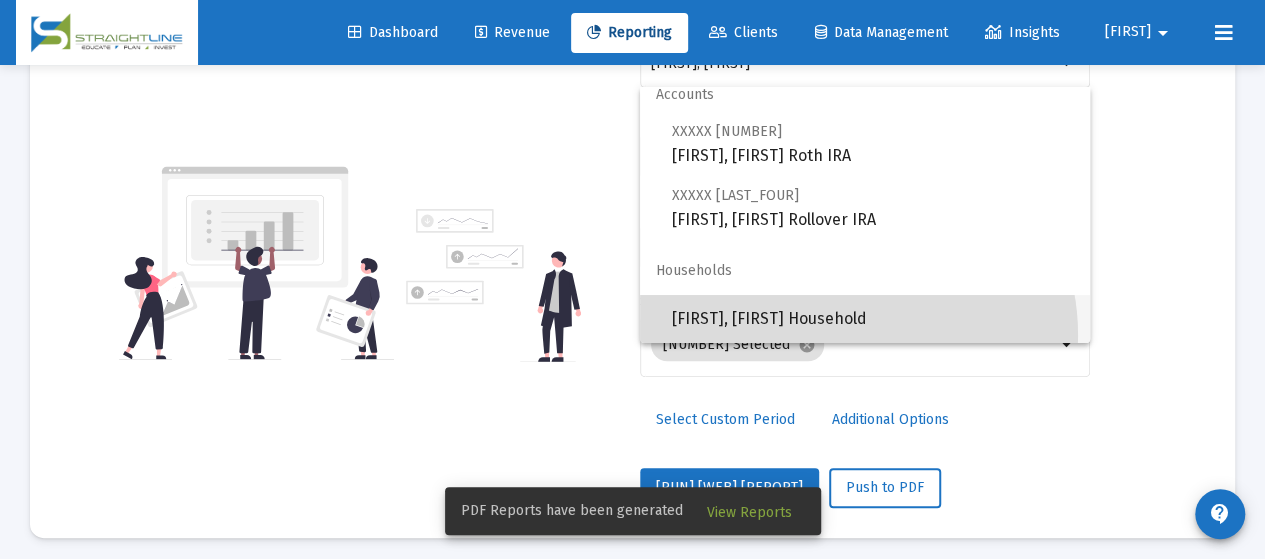 click on "[FIRST], [FIRST] Household" at bounding box center (873, 319) 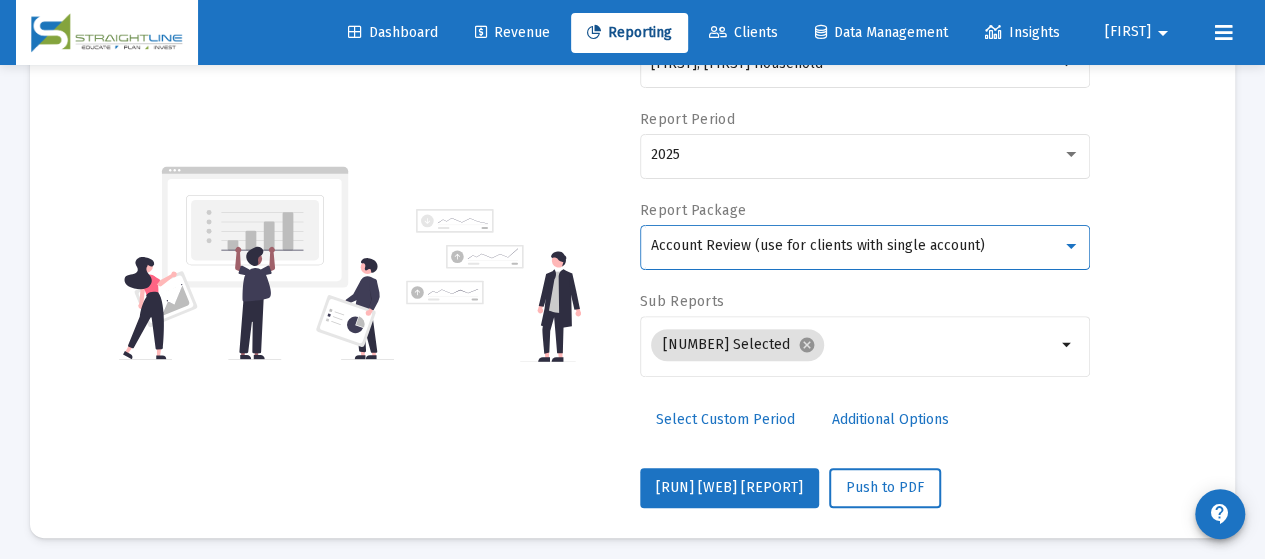 click on "Account Review (use for clients with single account)" at bounding box center (818, 245) 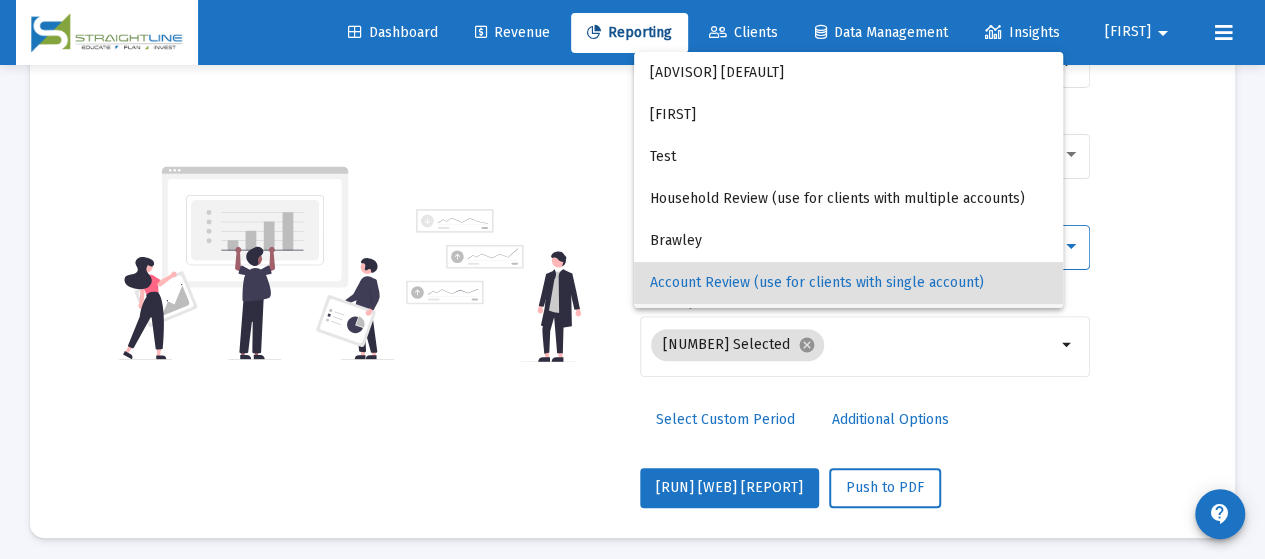 scroll, scrollTop: 38, scrollLeft: 0, axis: vertical 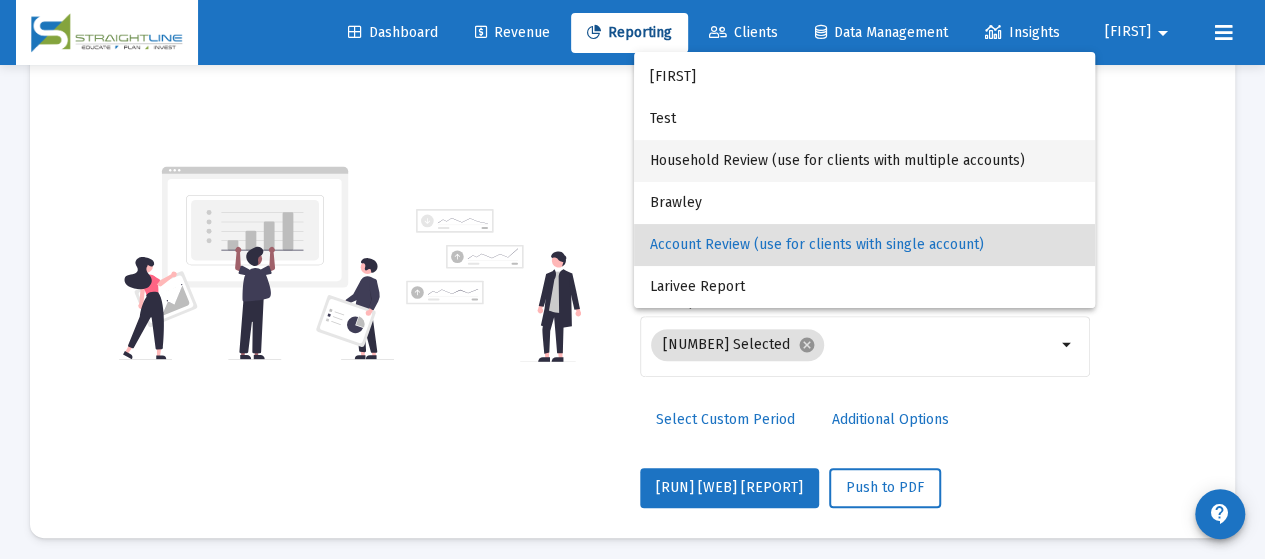 click on "Household Review (use for clients with multiple accounts)" at bounding box center [864, 161] 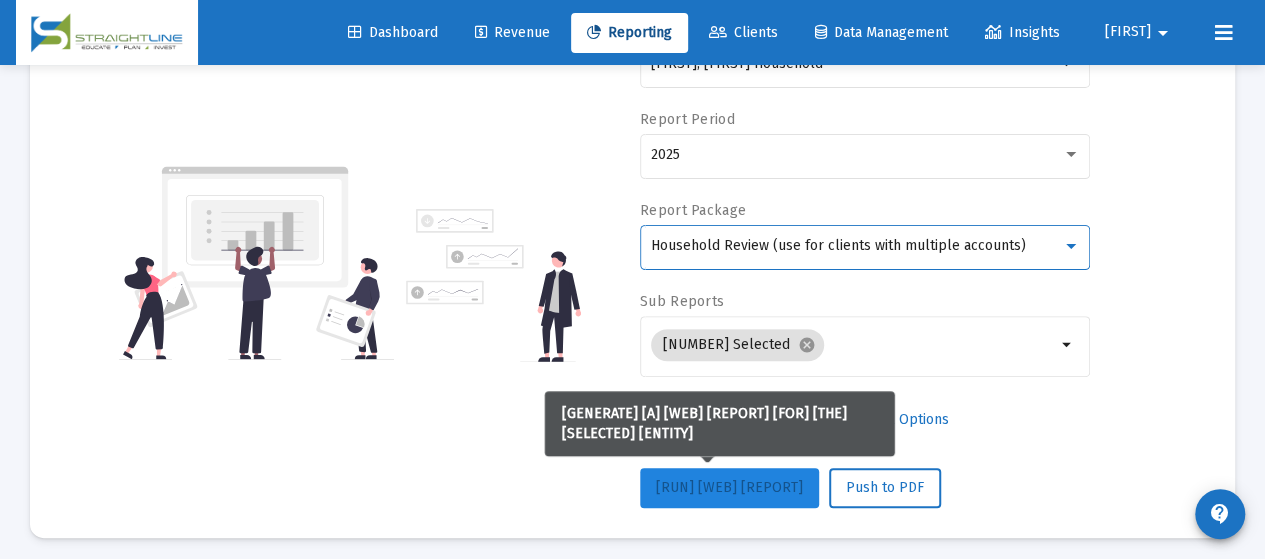 click on "[RUN] [WEB] [REPORT]" at bounding box center (729, 487) 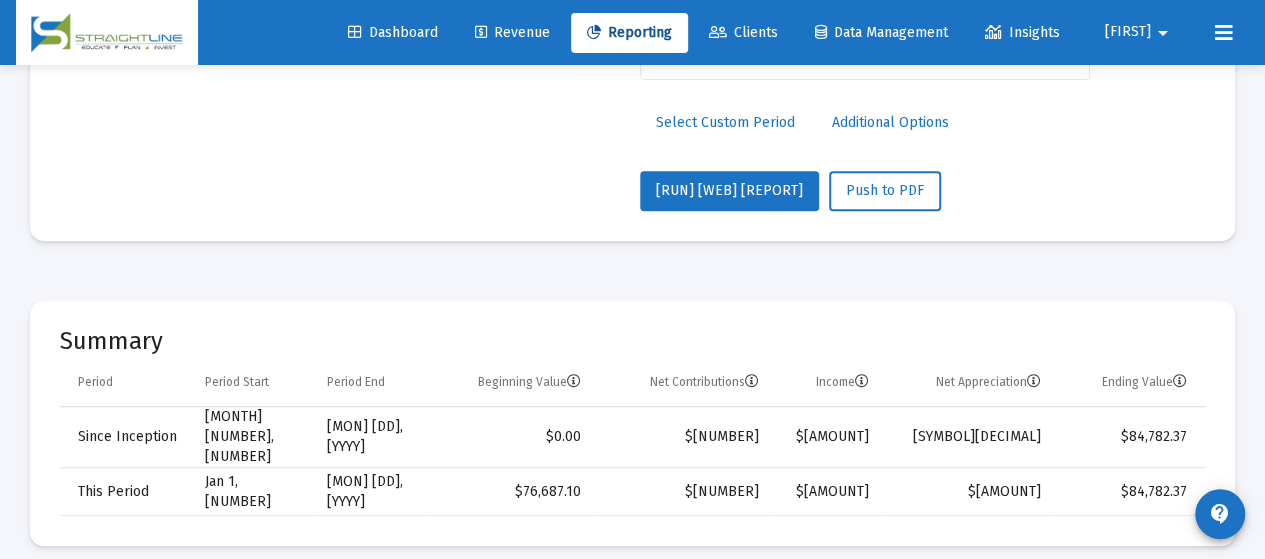 scroll, scrollTop: 500, scrollLeft: 0, axis: vertical 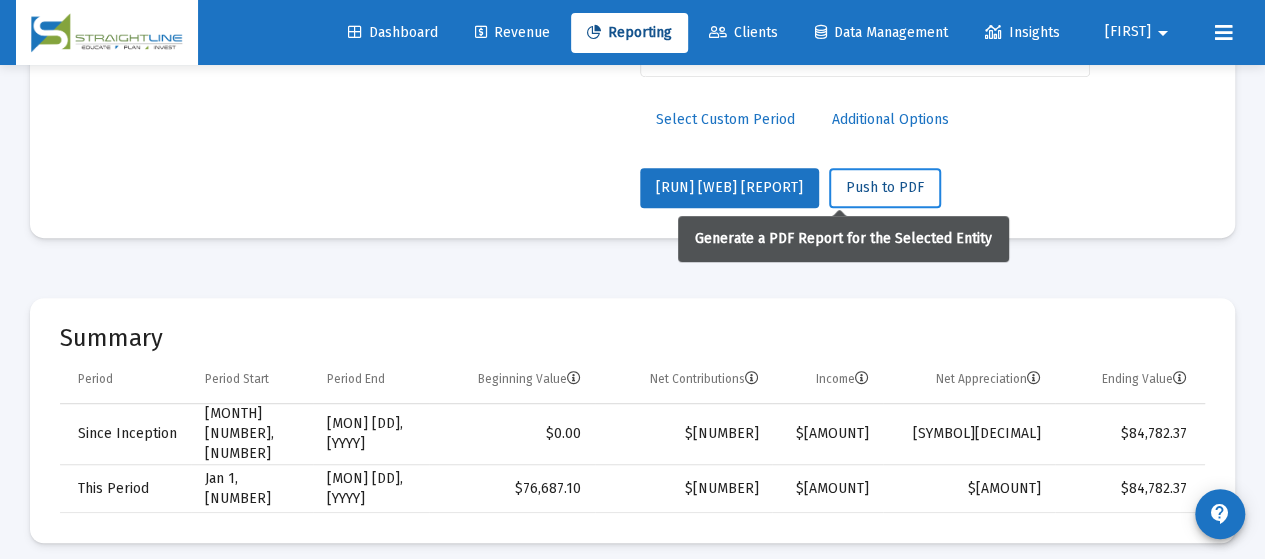click on "Push to PDF" at bounding box center (885, 187) 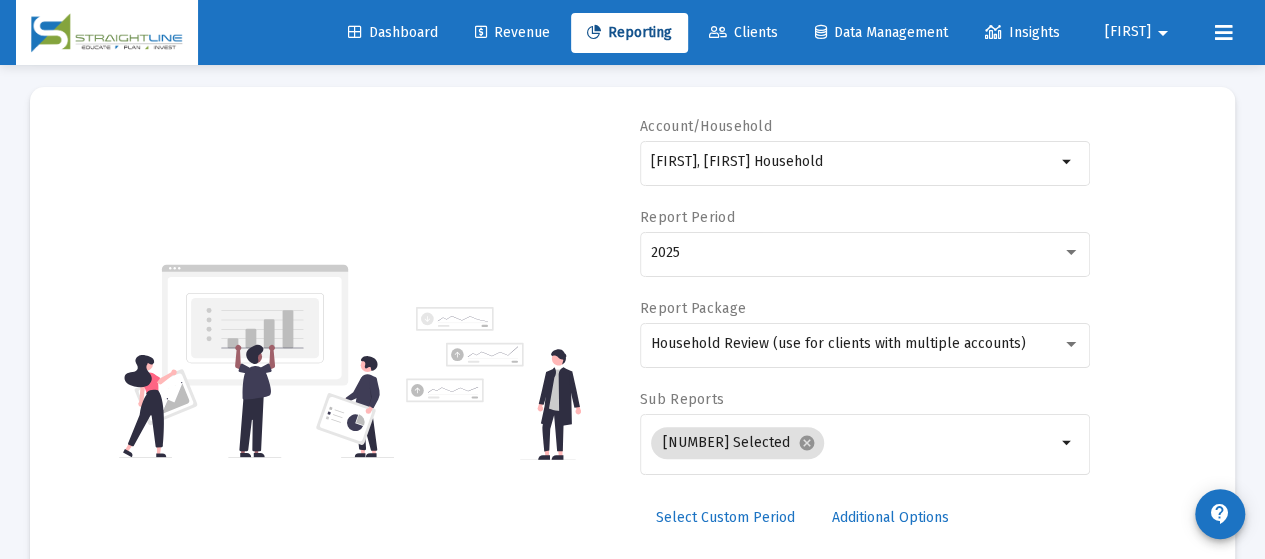 scroll, scrollTop: 0, scrollLeft: 0, axis: both 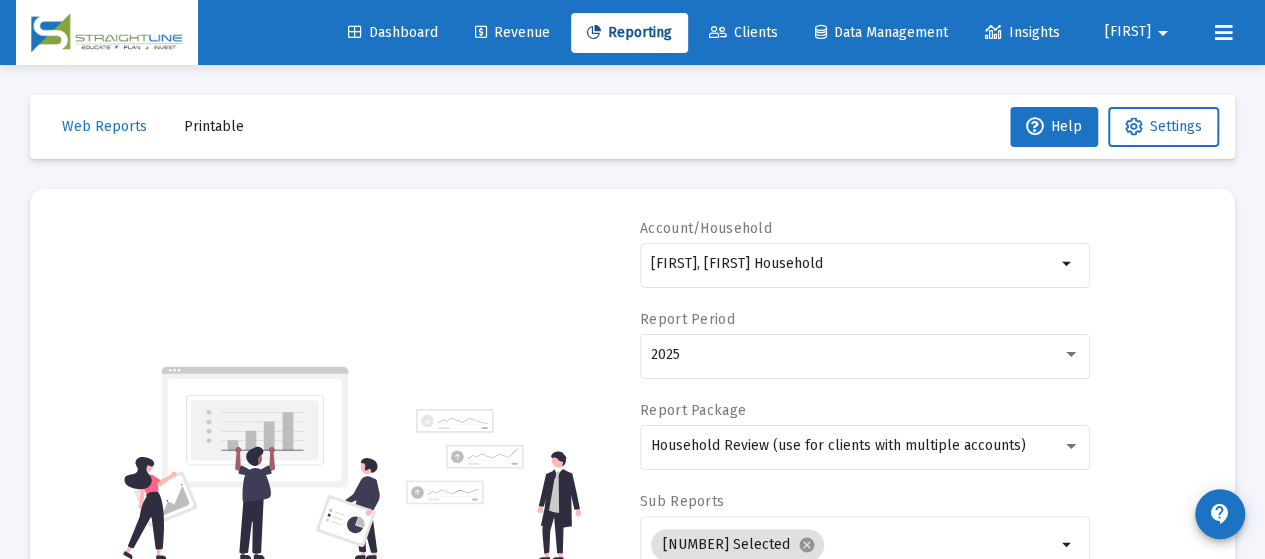 drag, startPoint x: 199, startPoint y: 135, endPoint x: 218, endPoint y: 135, distance: 19 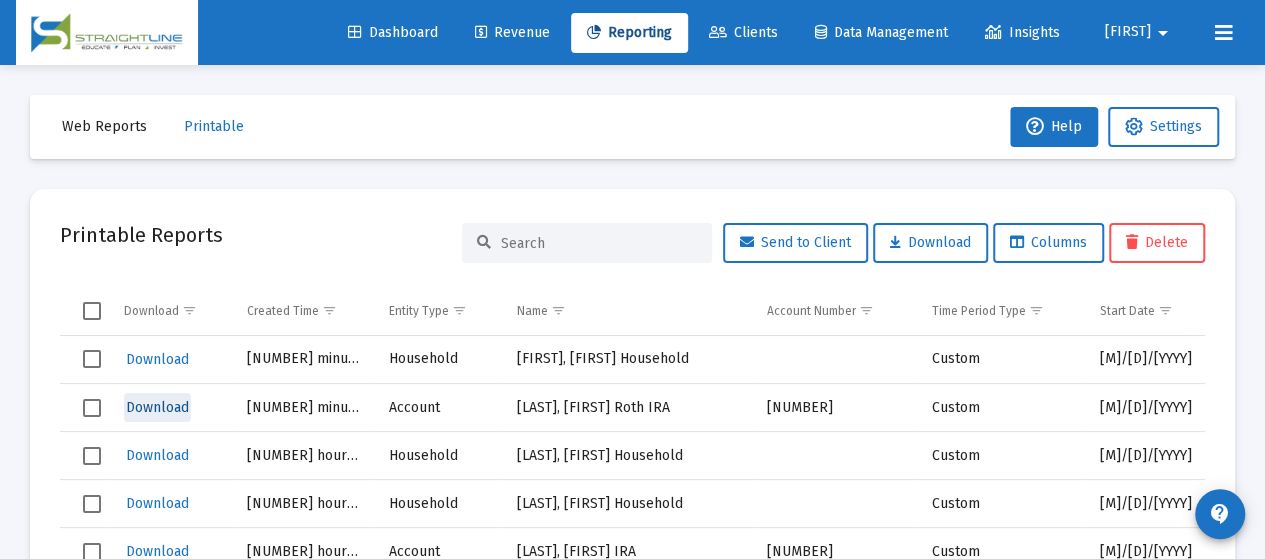 click on "Download" at bounding box center (157, 407) 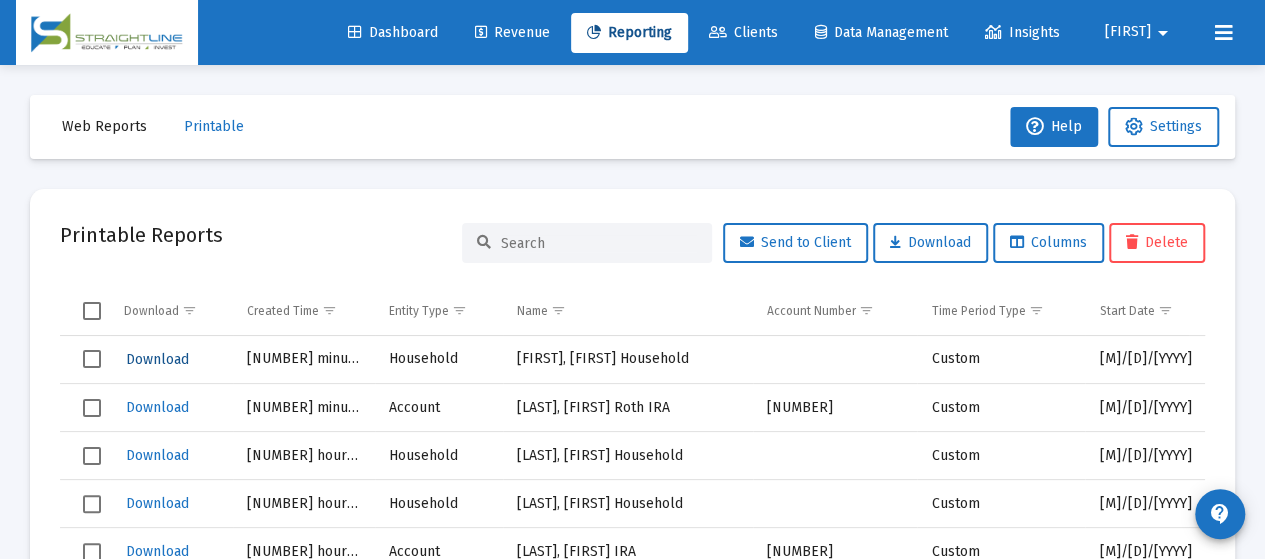 click on "Download" at bounding box center (157, 359) 